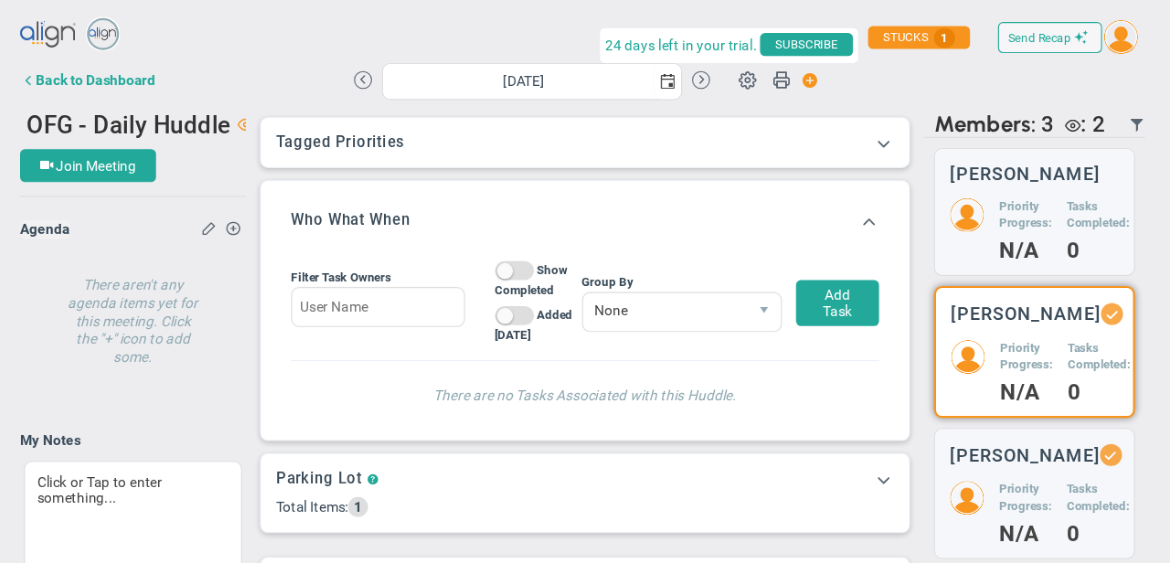 scroll, scrollTop: 0, scrollLeft: 0, axis: both 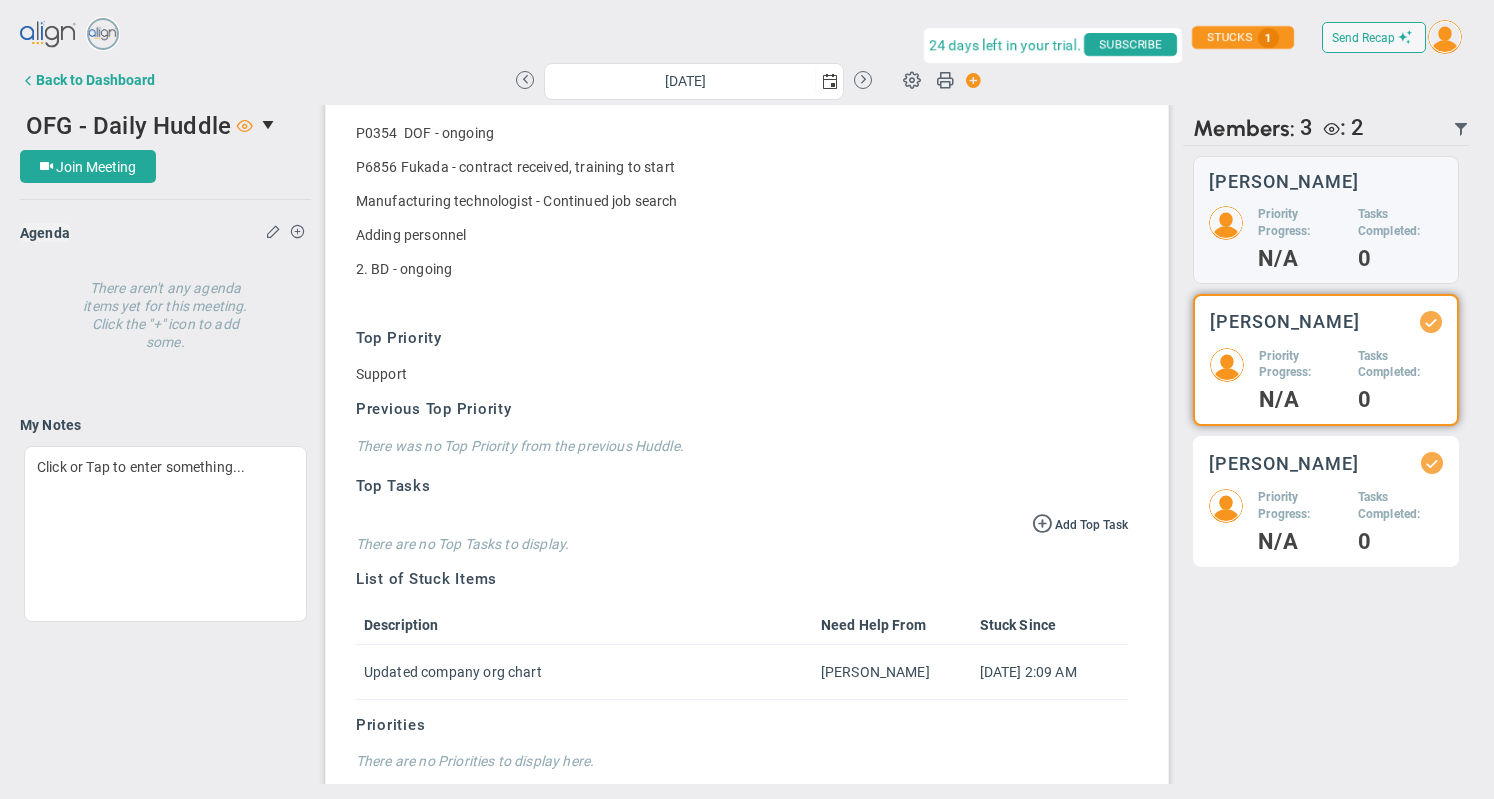 click on "Priority Progress:
N/A
Tasks Completed:
0" at bounding box center (1326, 520) 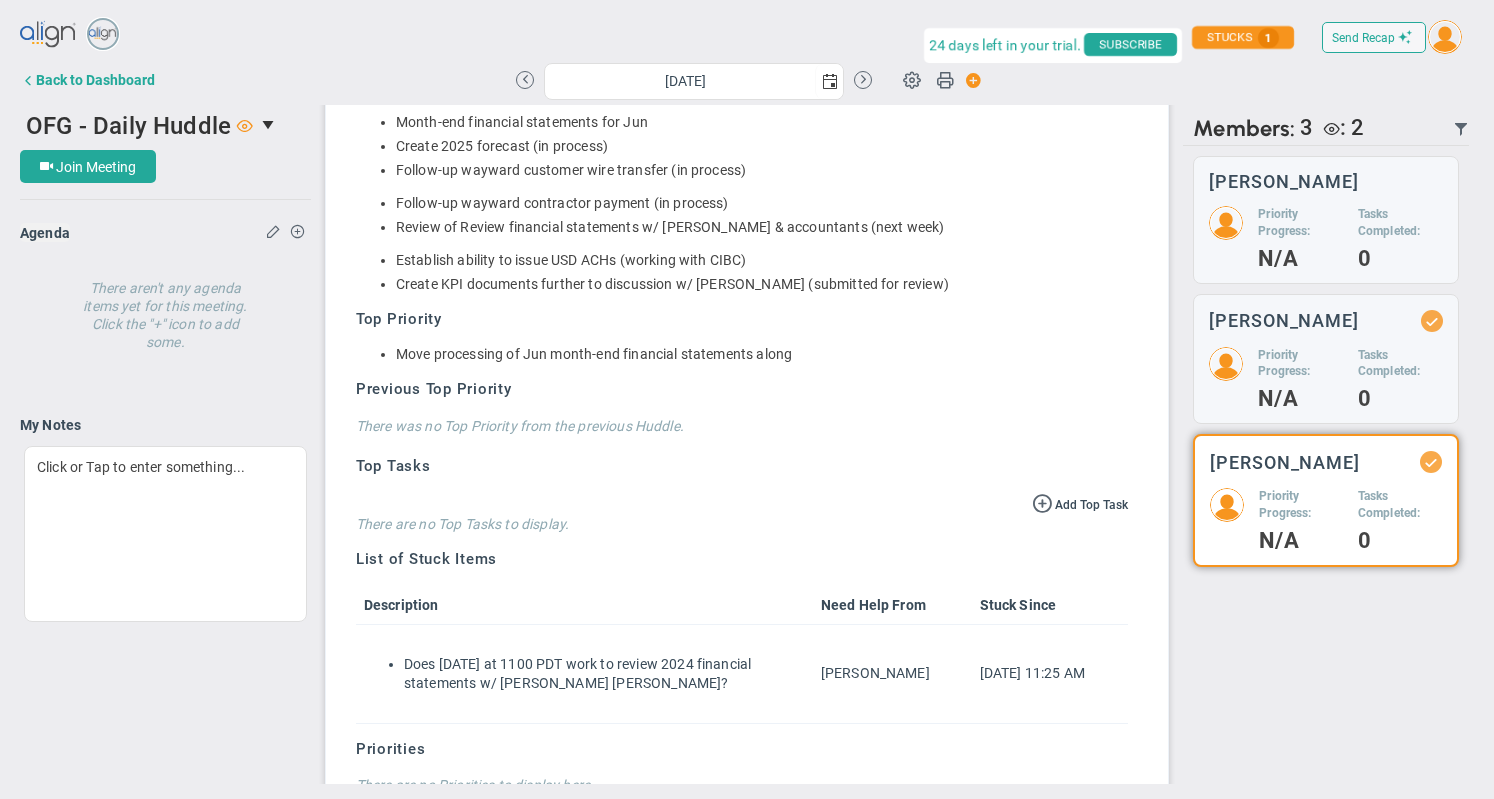 scroll, scrollTop: 664, scrollLeft: 0, axis: vertical 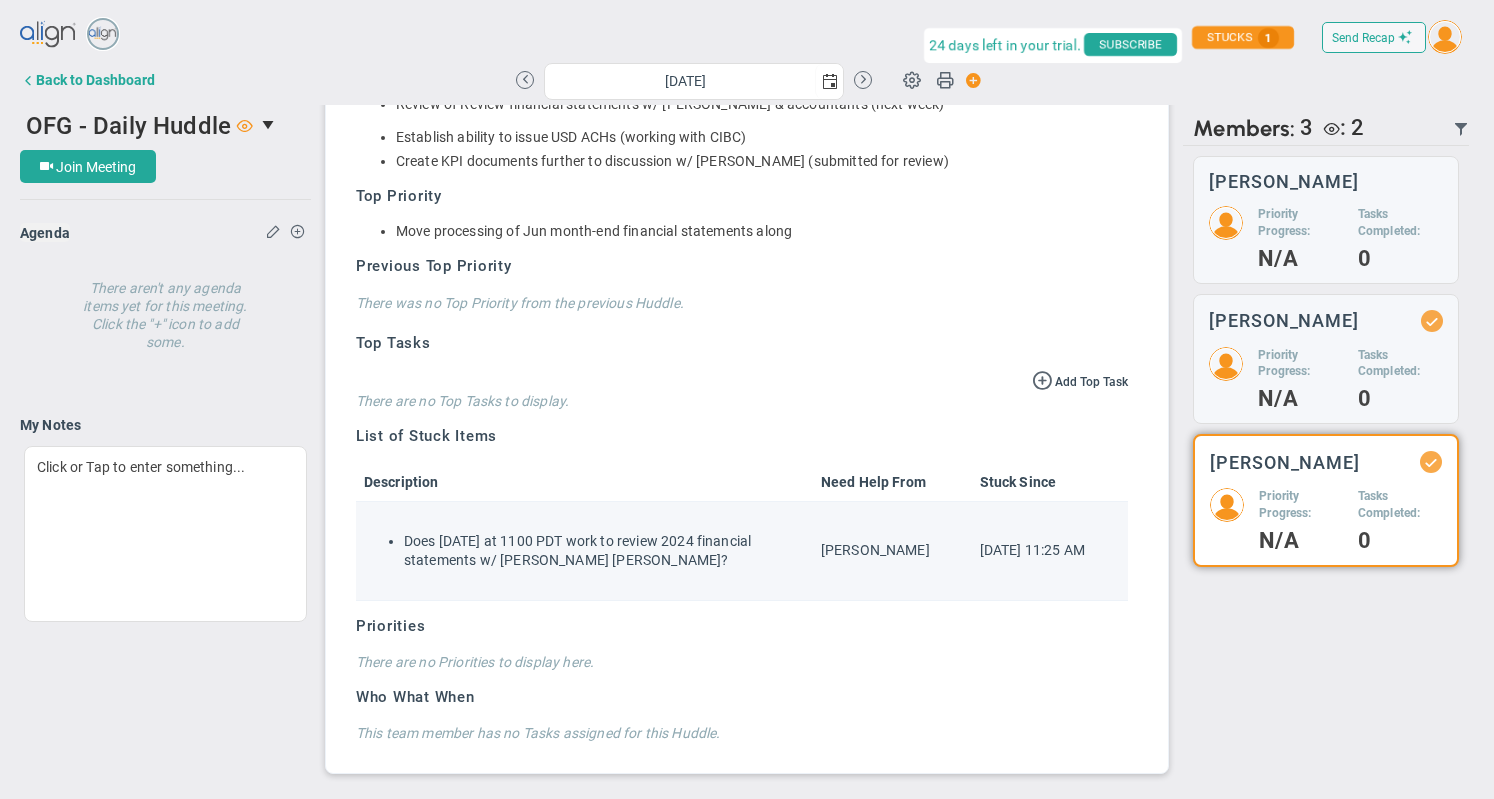 click on "Does [DATE] at 1100 PDT work
to review 2024 financial statements w/ [PERSON_NAME] [PERSON_NAME]?" 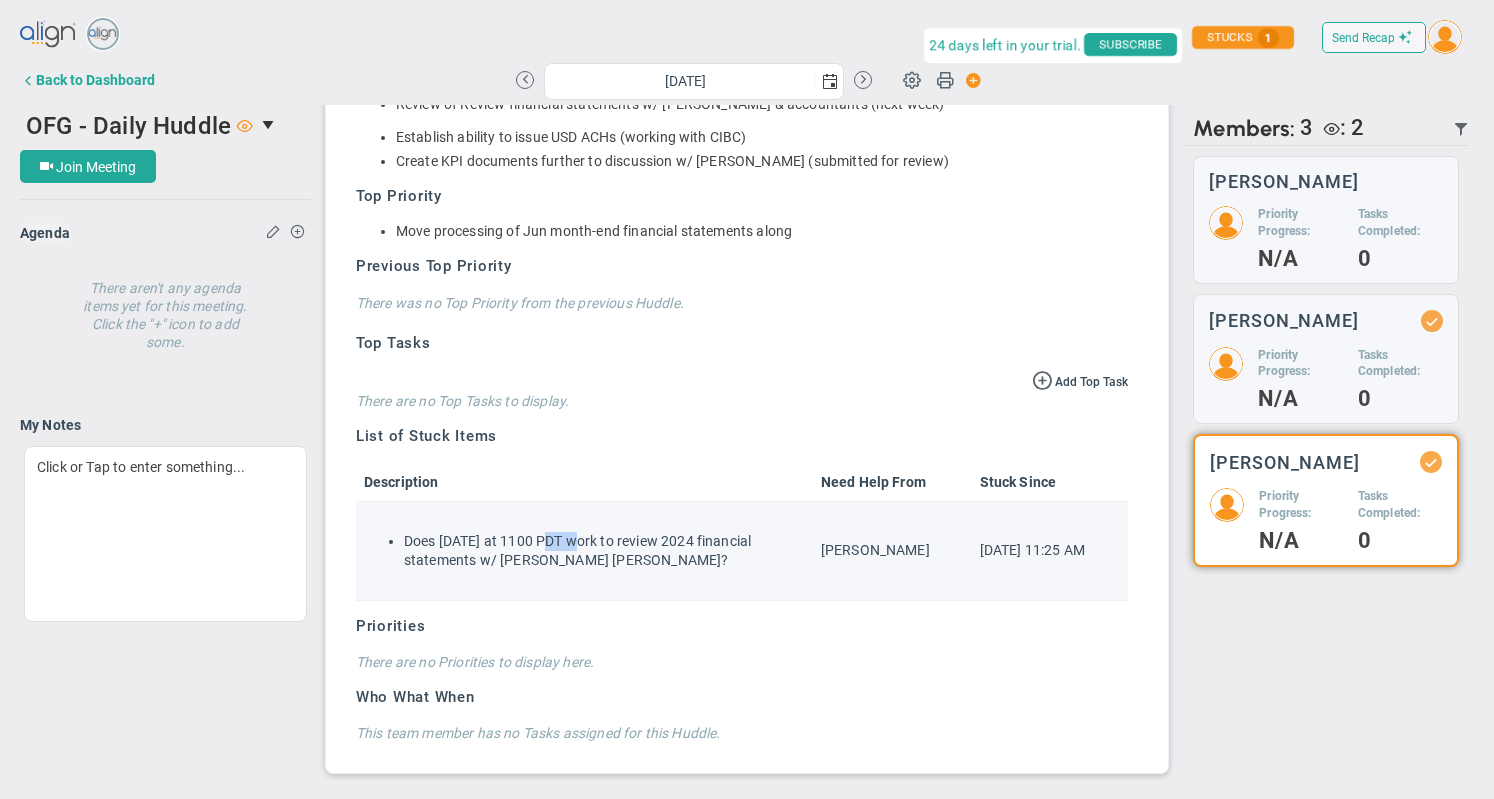 click on "Does [DATE] at 1100 PDT work
to review 2024 financial statements w/ [PERSON_NAME] [PERSON_NAME]?" 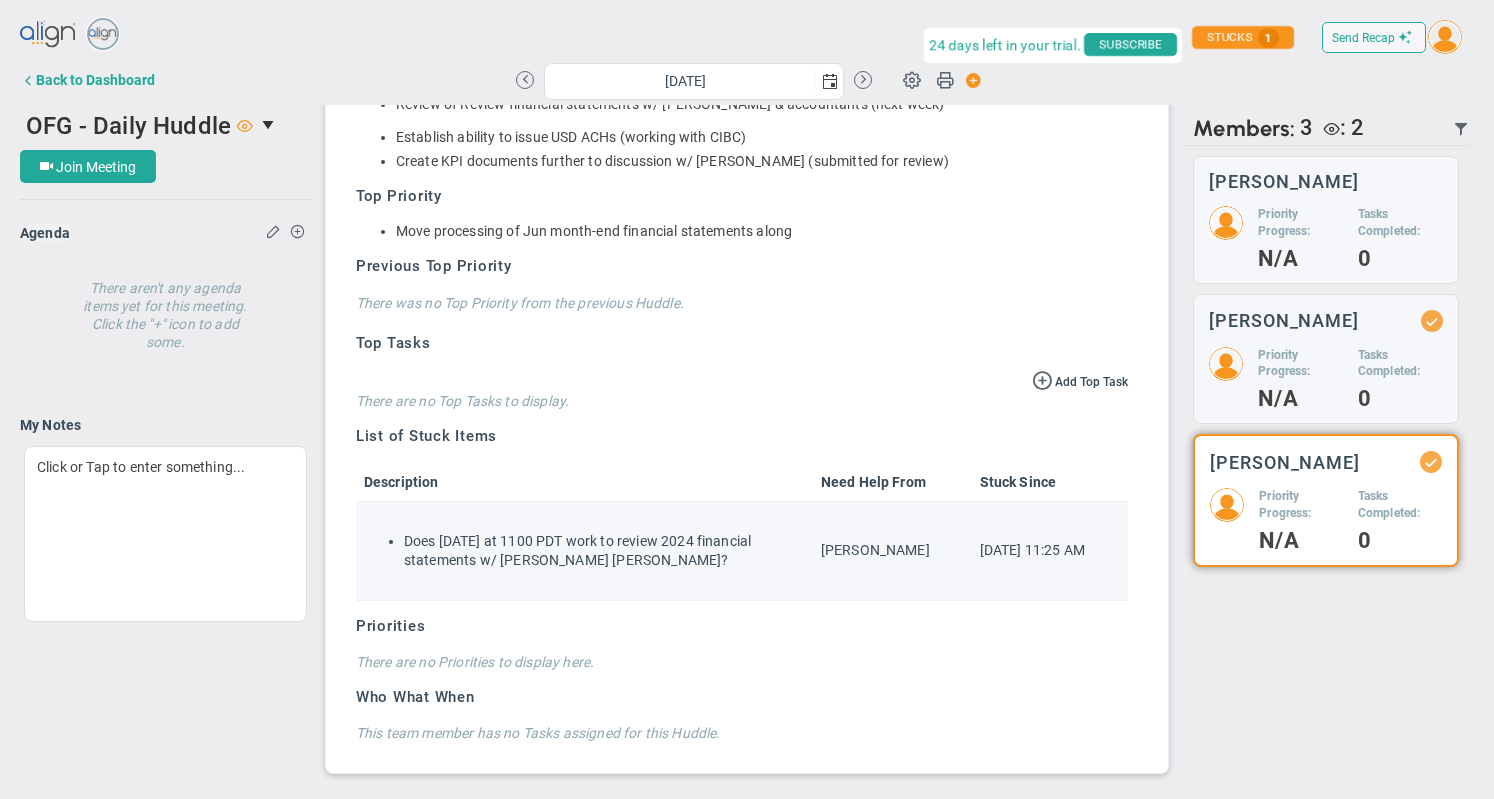 click on "Does [DATE] at 1100 PDT work
to review 2024 financial statements w/ [PERSON_NAME] [PERSON_NAME]?" 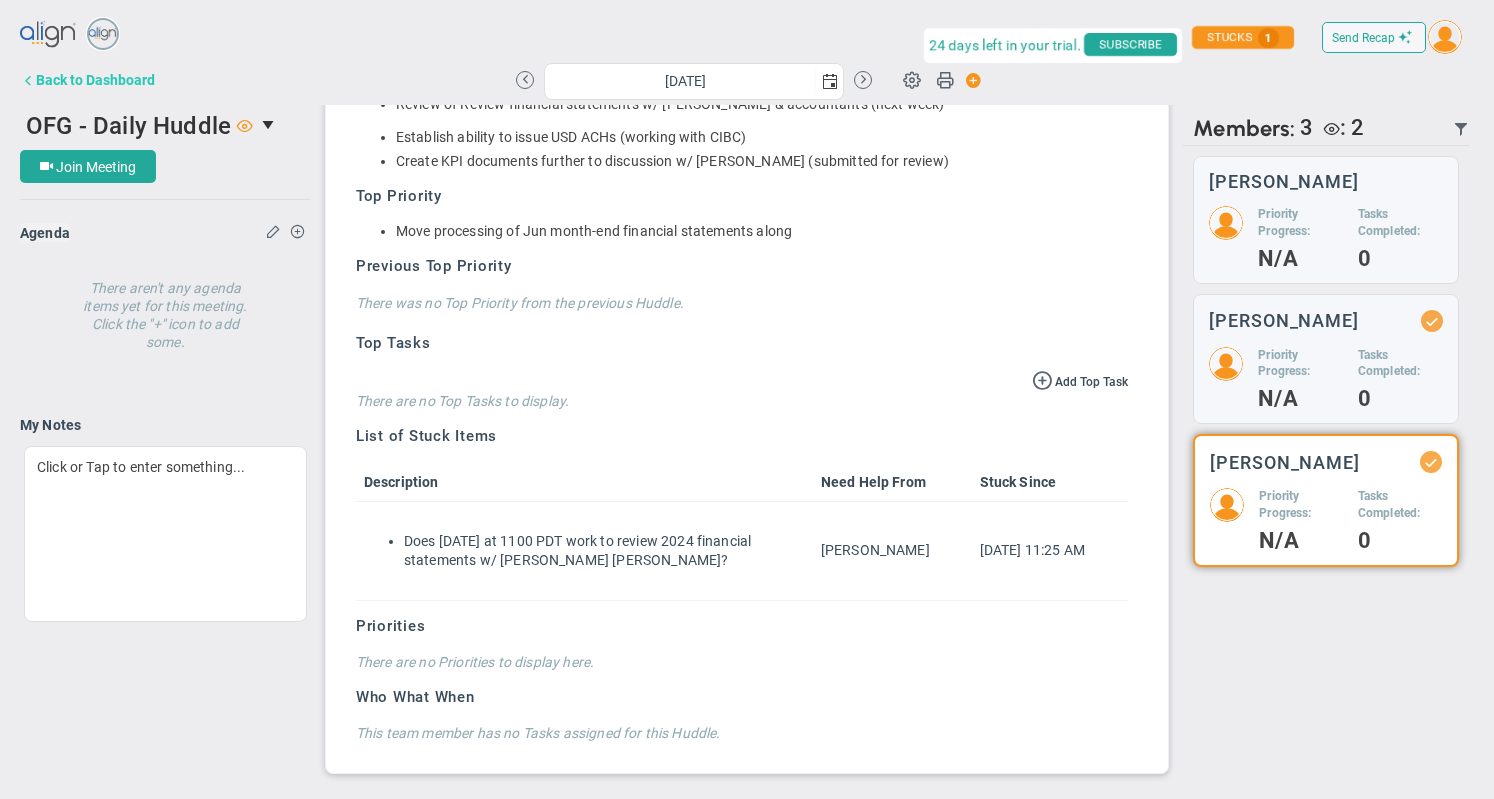 click on "Back to Dashboard" at bounding box center (95, 80) 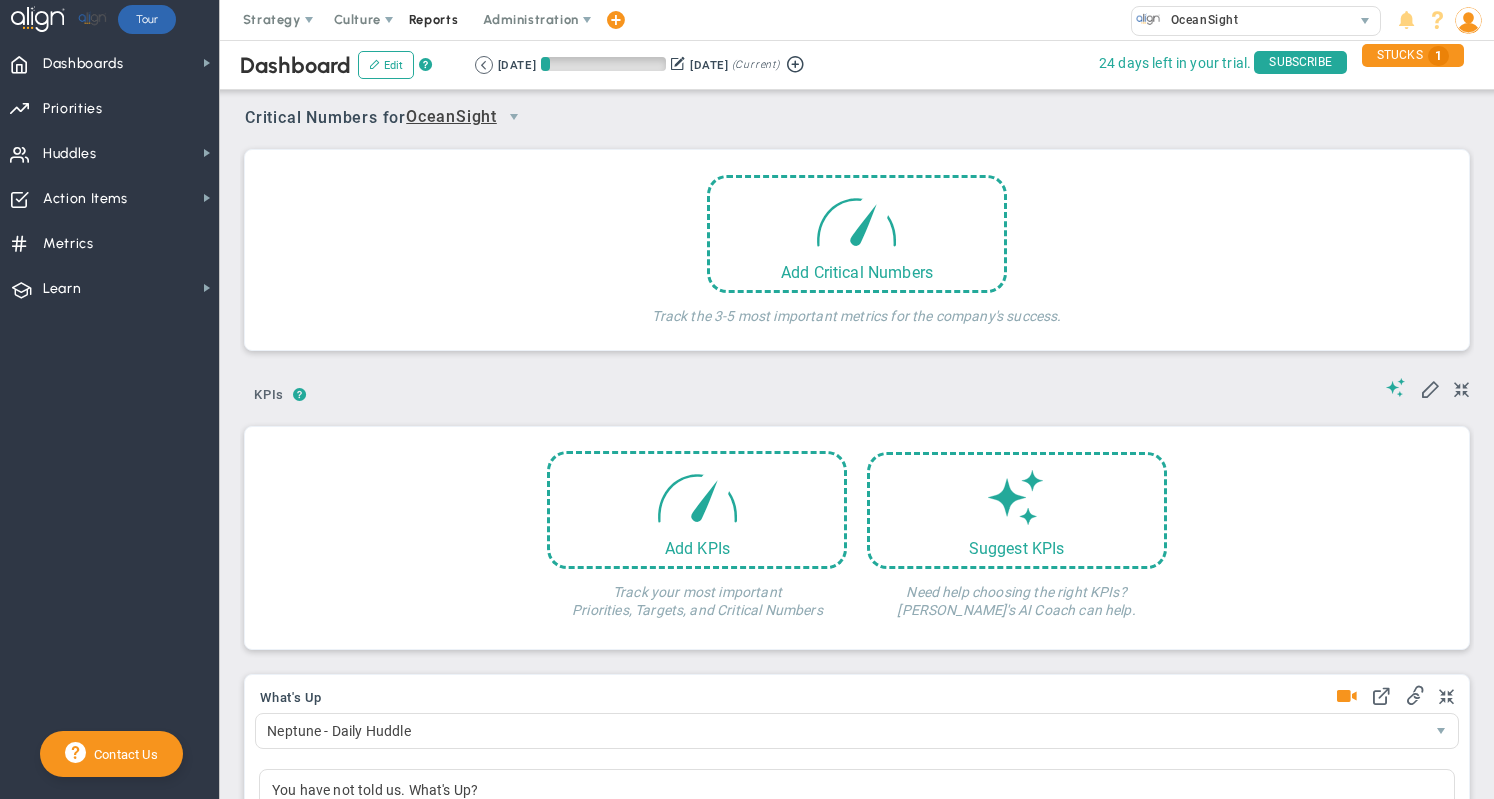 click on "Reports" at bounding box center [434, 20] 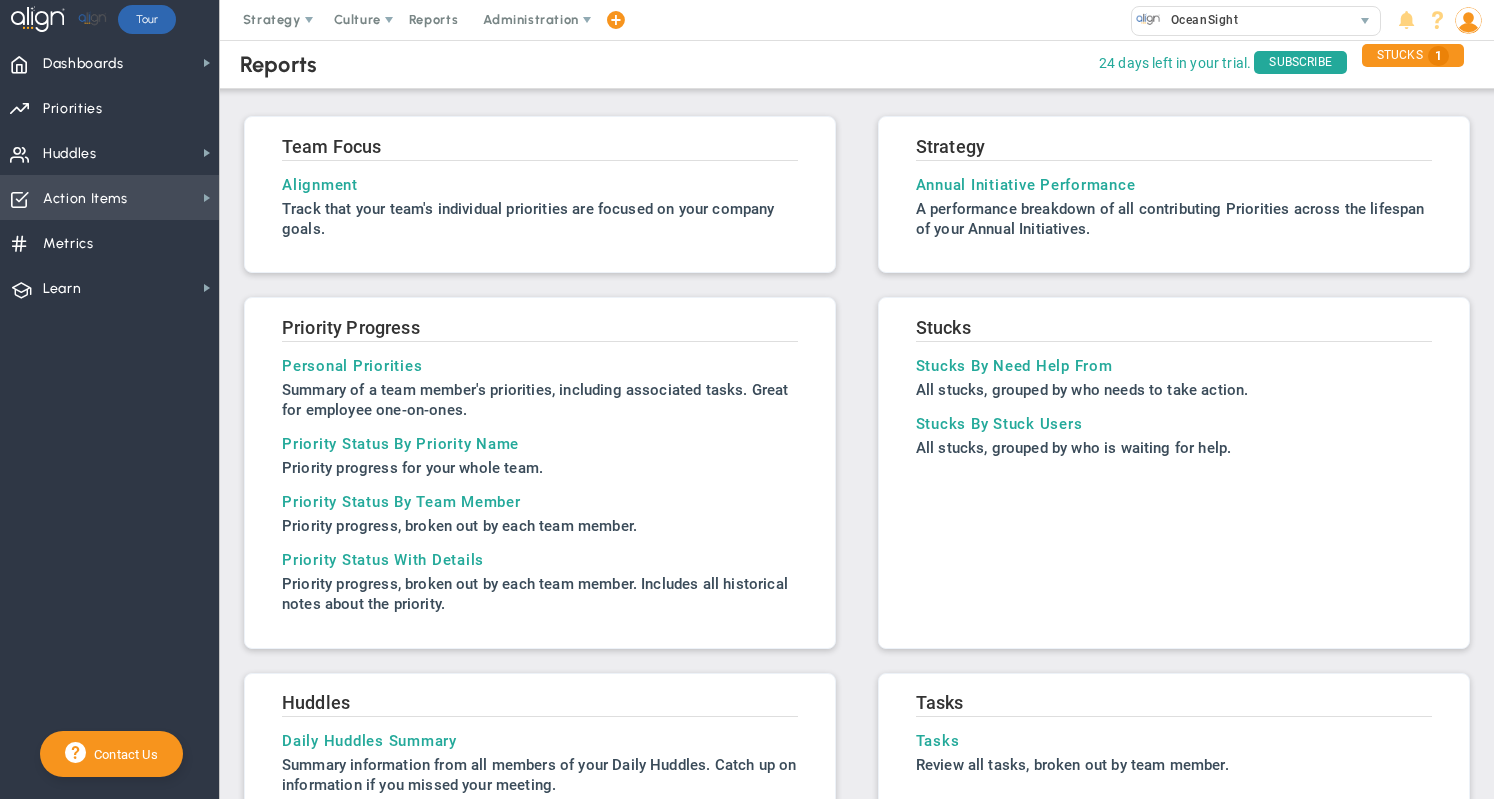 click on "Action Items Action Items" at bounding box center [109, 197] 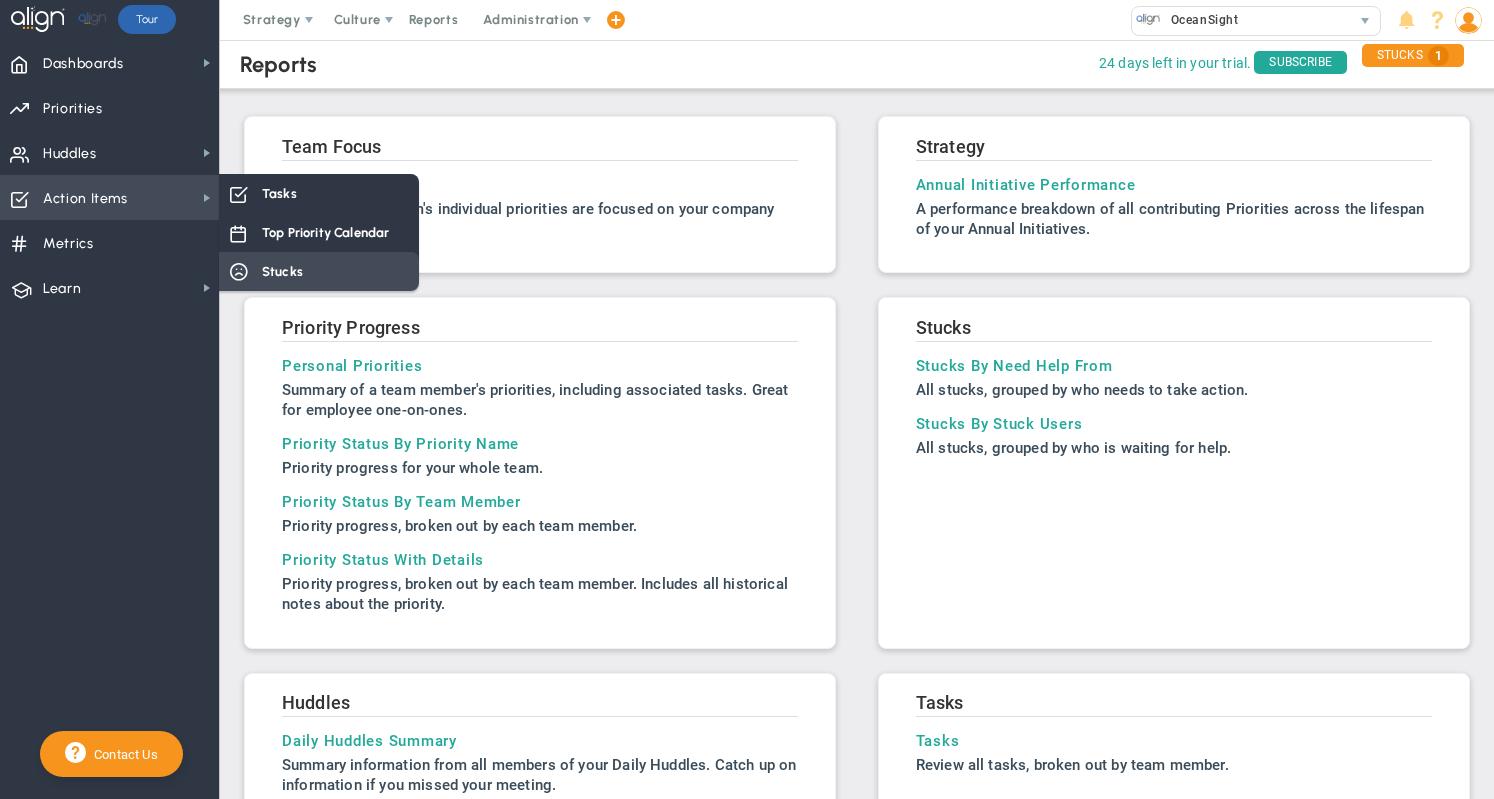 click on "Stucks" at bounding box center (282, 271) 